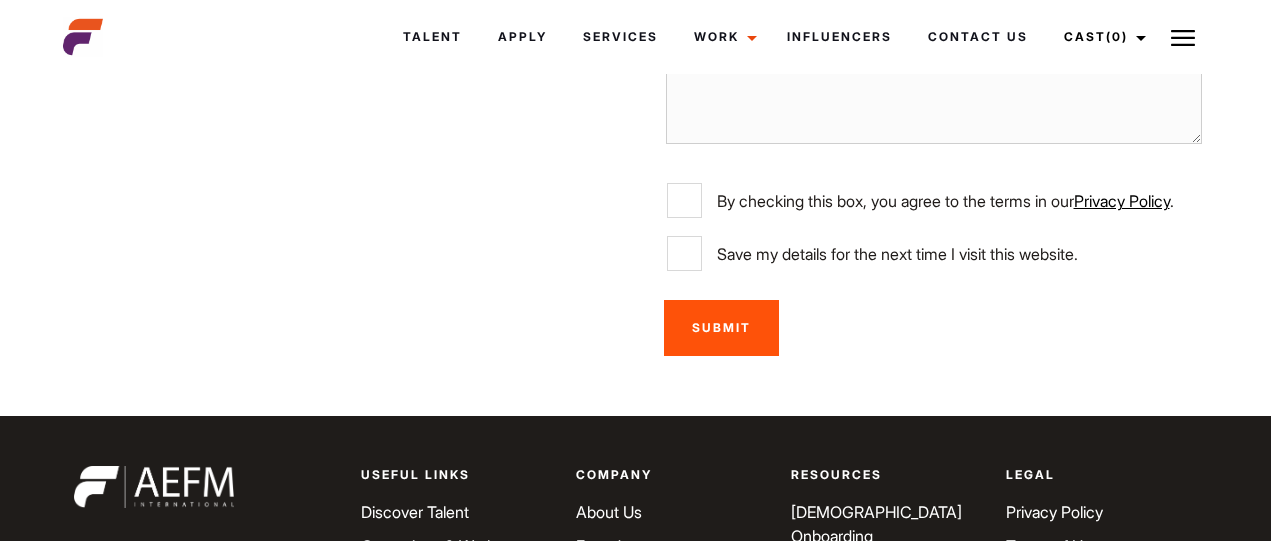 scroll, scrollTop: 3664, scrollLeft: 0, axis: vertical 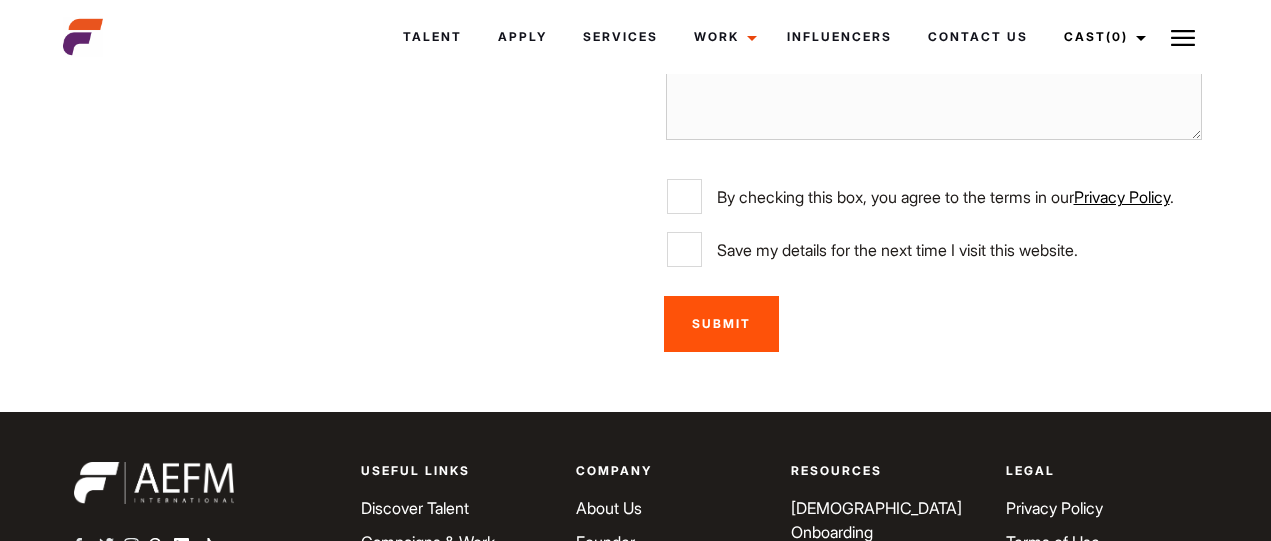 click on "[DEMOGRAPHIC_DATA] Onboarding" at bounding box center (876, 520) 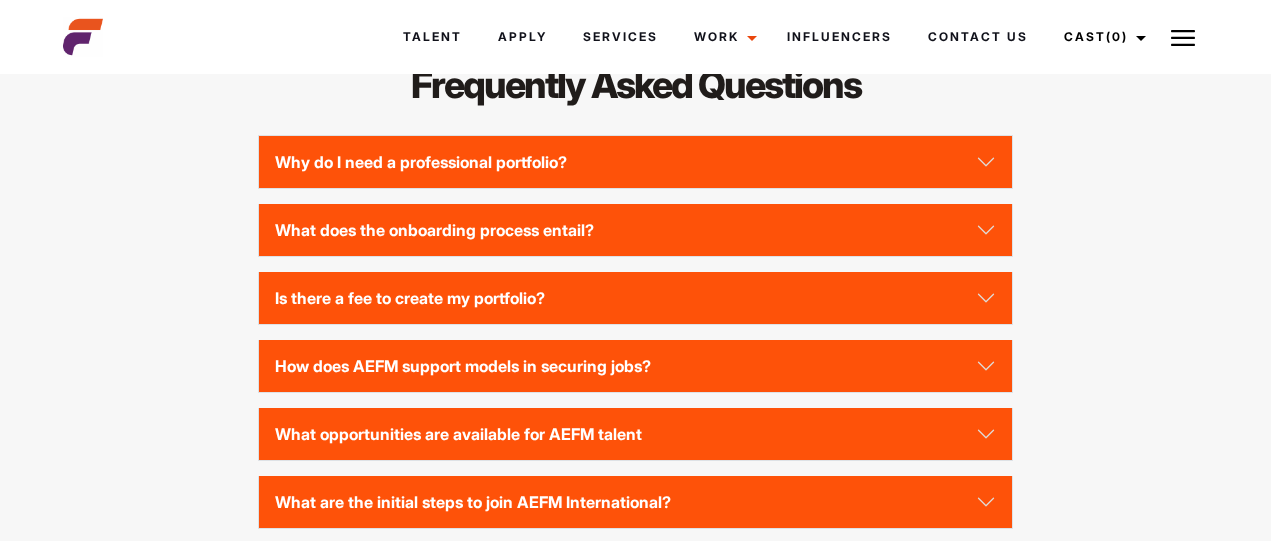 scroll, scrollTop: 4361, scrollLeft: 0, axis: vertical 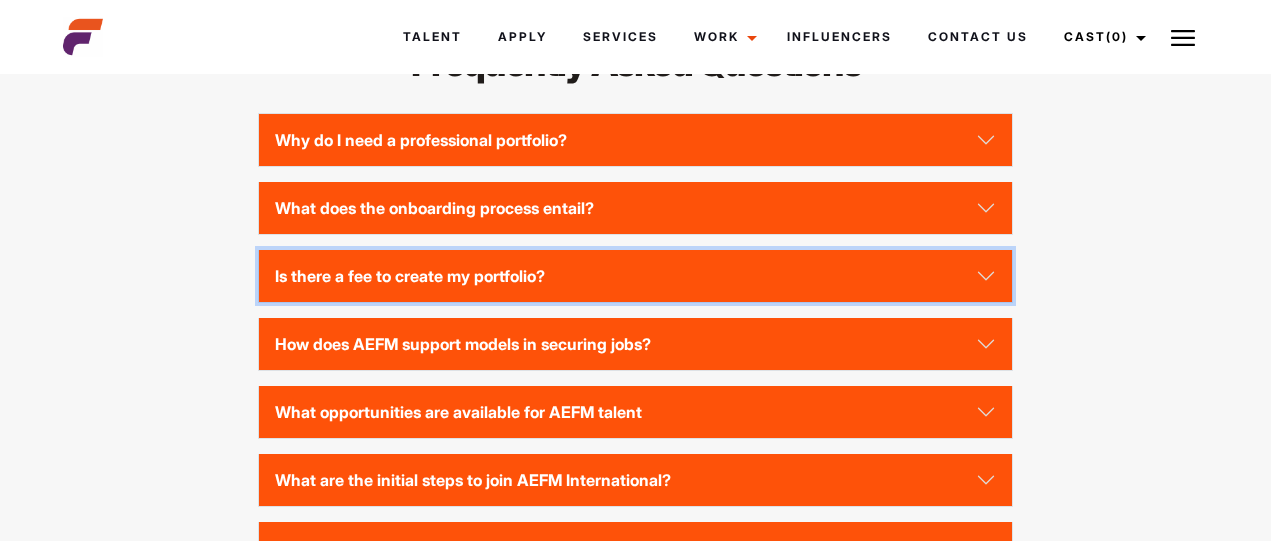 click on "Is there a fee to create my portfolio?" at bounding box center (636, 276) 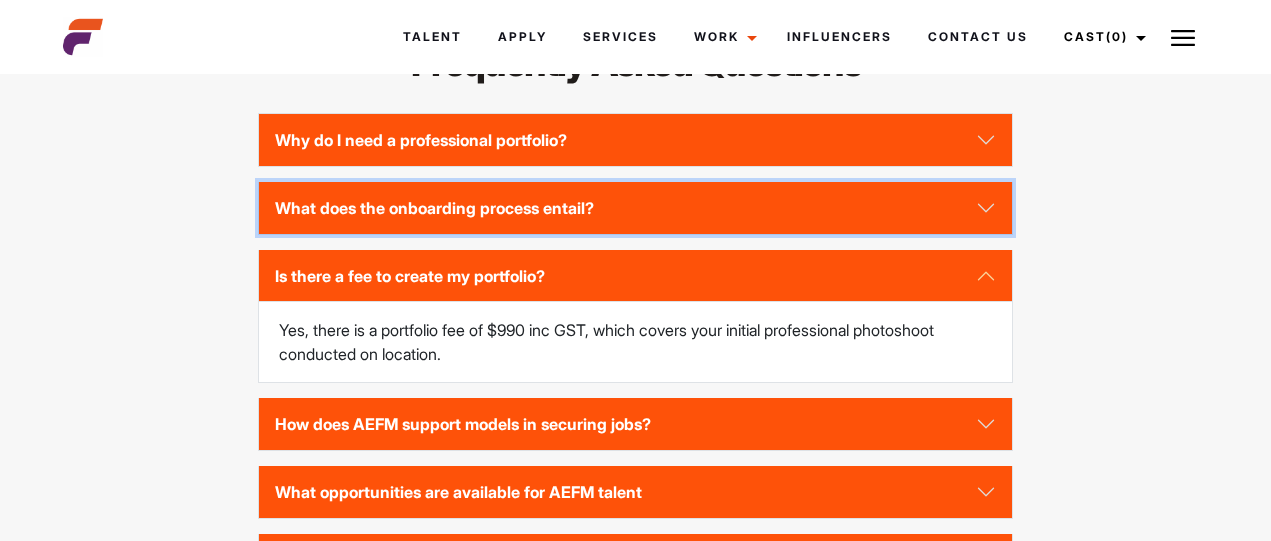 click on "What does the onboarding process entail?" at bounding box center (636, 208) 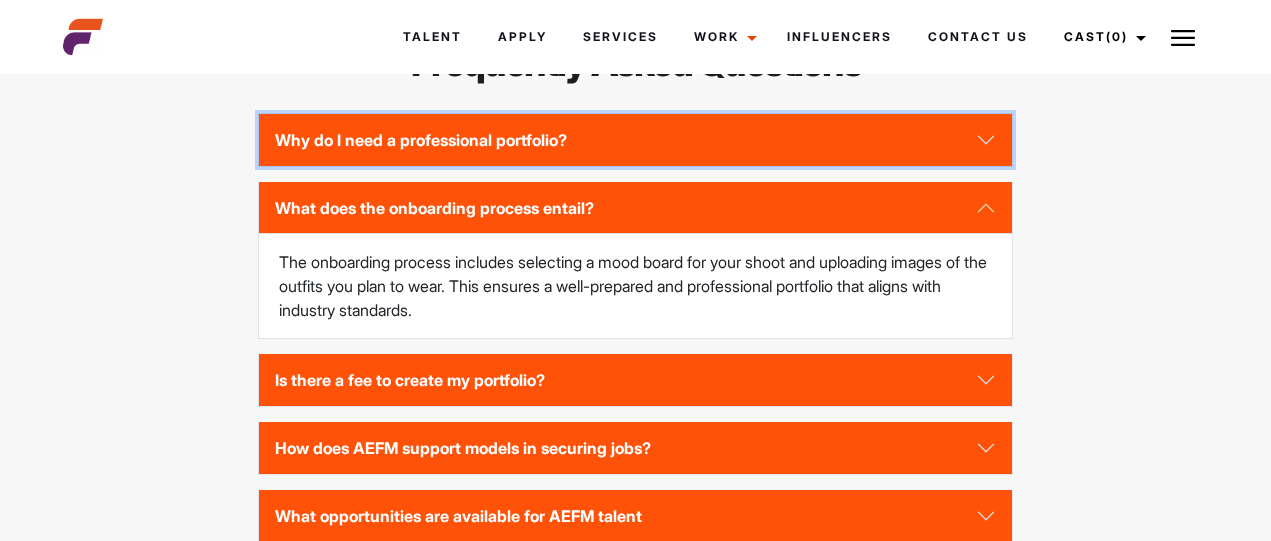 click on "Why do I need a professional portfolio?" at bounding box center [636, 140] 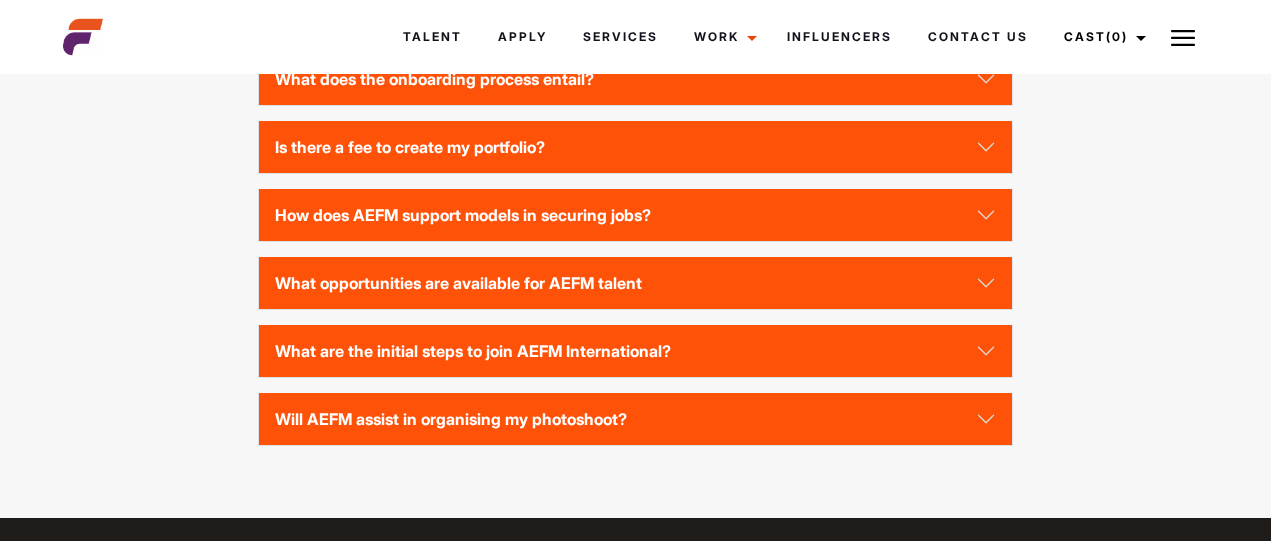 scroll, scrollTop: 4649, scrollLeft: 0, axis: vertical 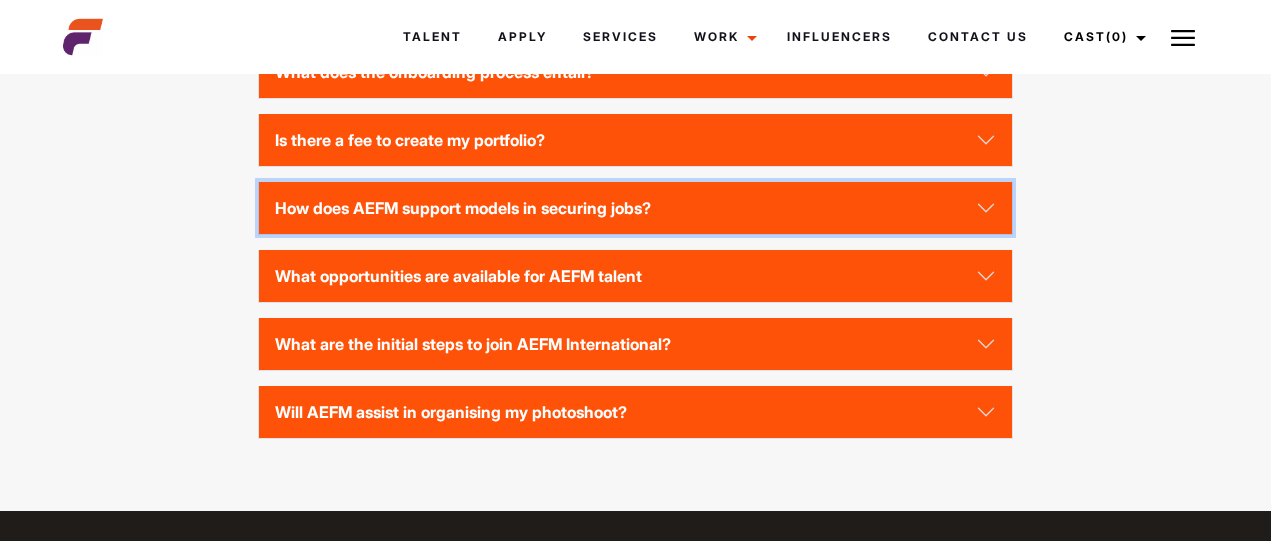 click on "How does AEFM support models in securing jobs?" at bounding box center (636, 208) 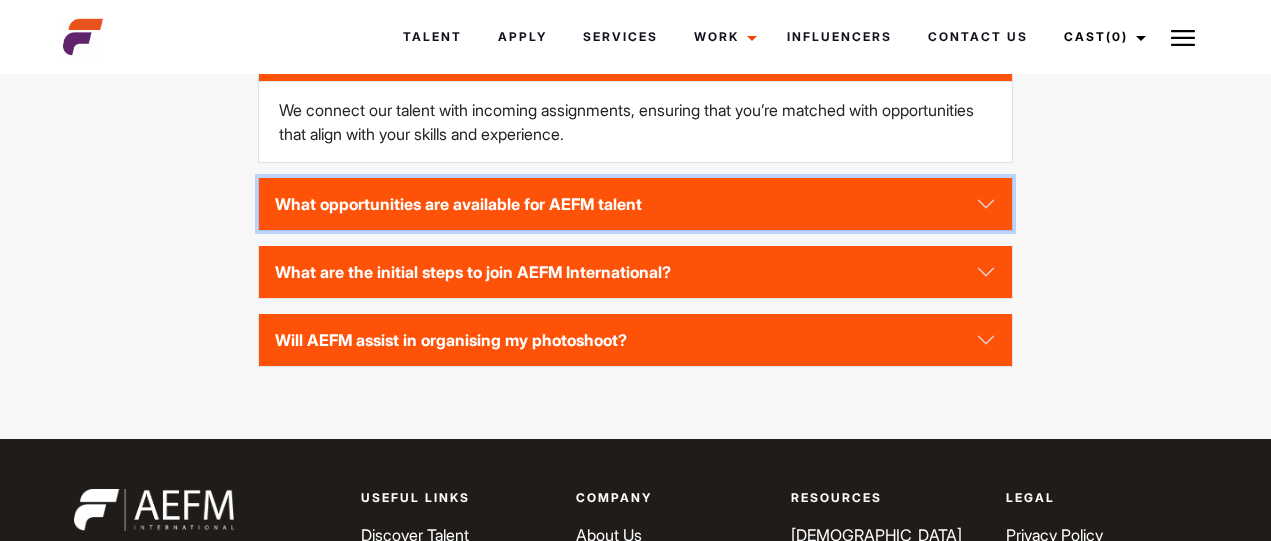 click on "What opportunities are available for AEFM talent" at bounding box center [636, 204] 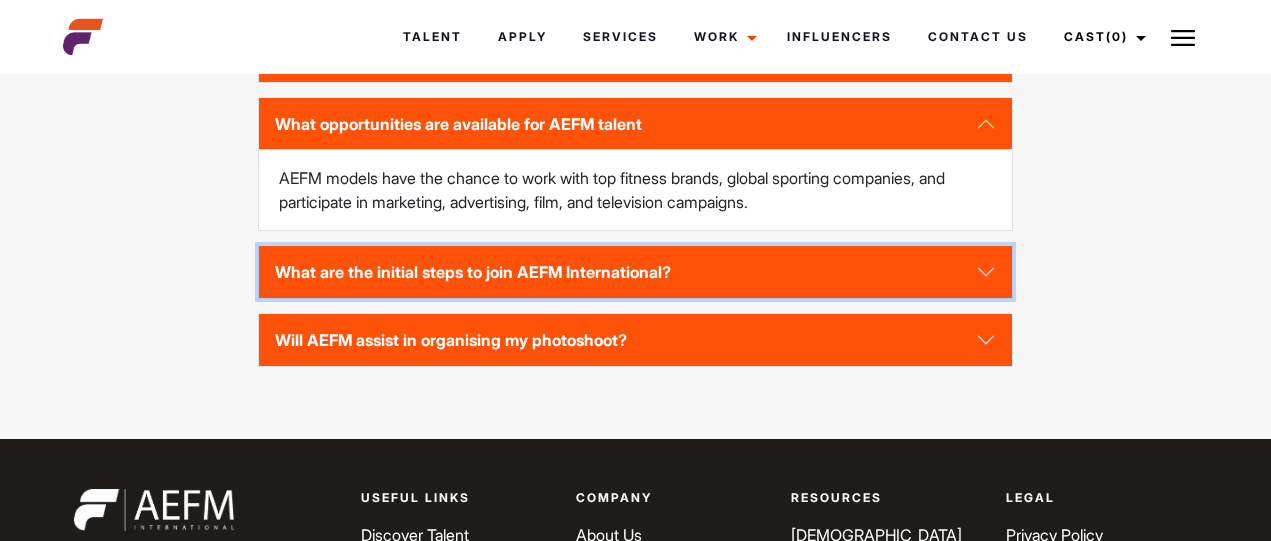 click on "What are the initial steps to join AEFM International?" at bounding box center [636, 272] 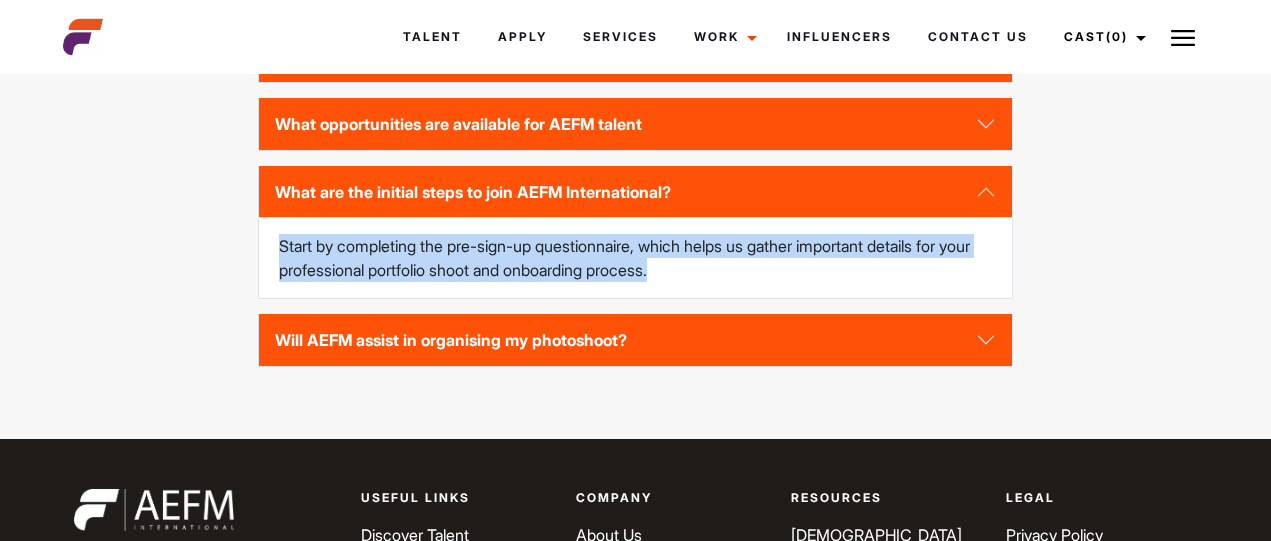 drag, startPoint x: 279, startPoint y: 287, endPoint x: 720, endPoint y: 314, distance: 441.82574 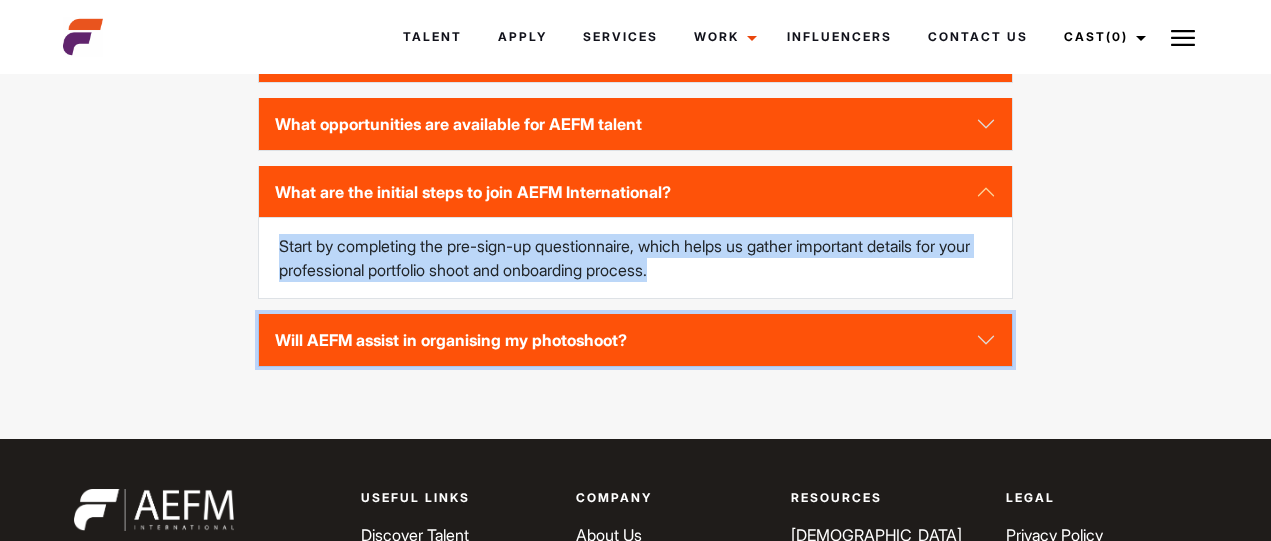 click on "Will AEFM assist in organising my photoshoot?" at bounding box center (636, 340) 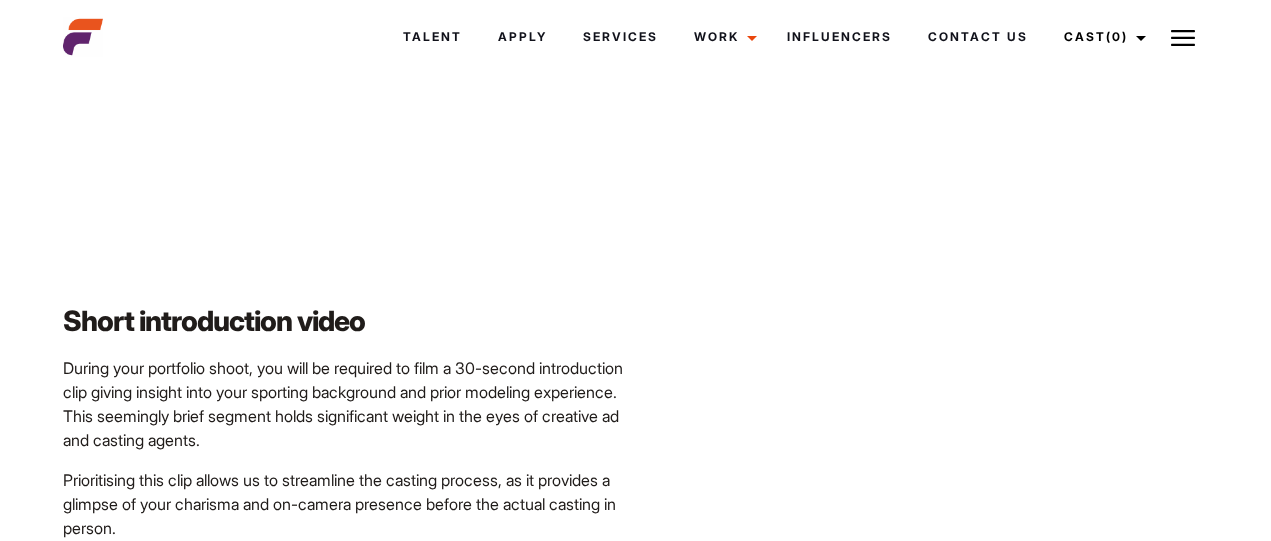 scroll, scrollTop: 3673, scrollLeft: 0, axis: vertical 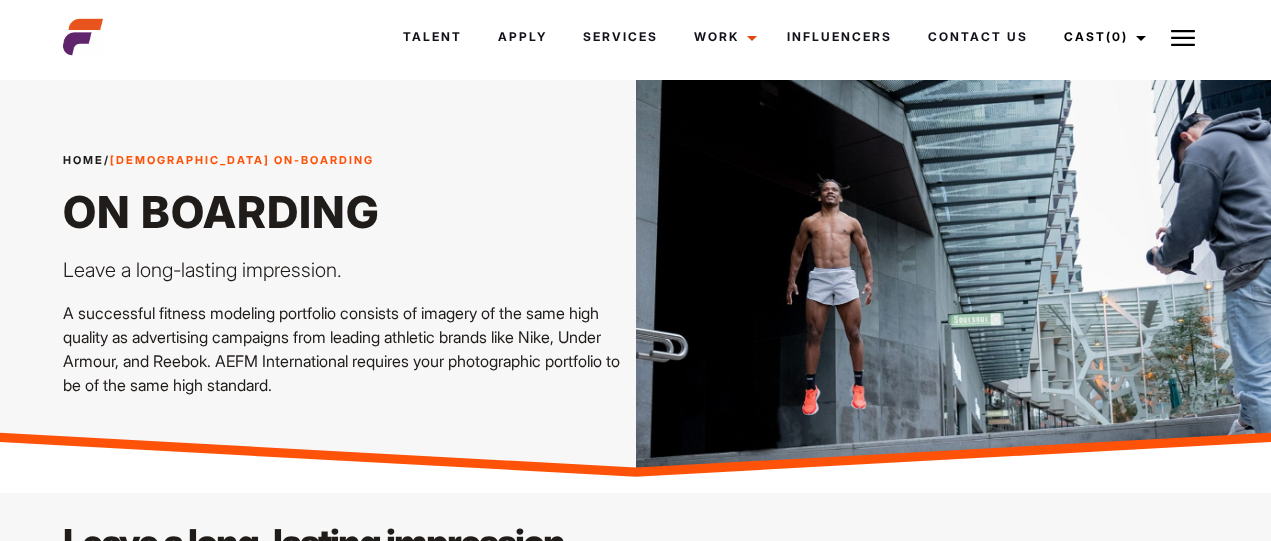 click at bounding box center (83, 37) 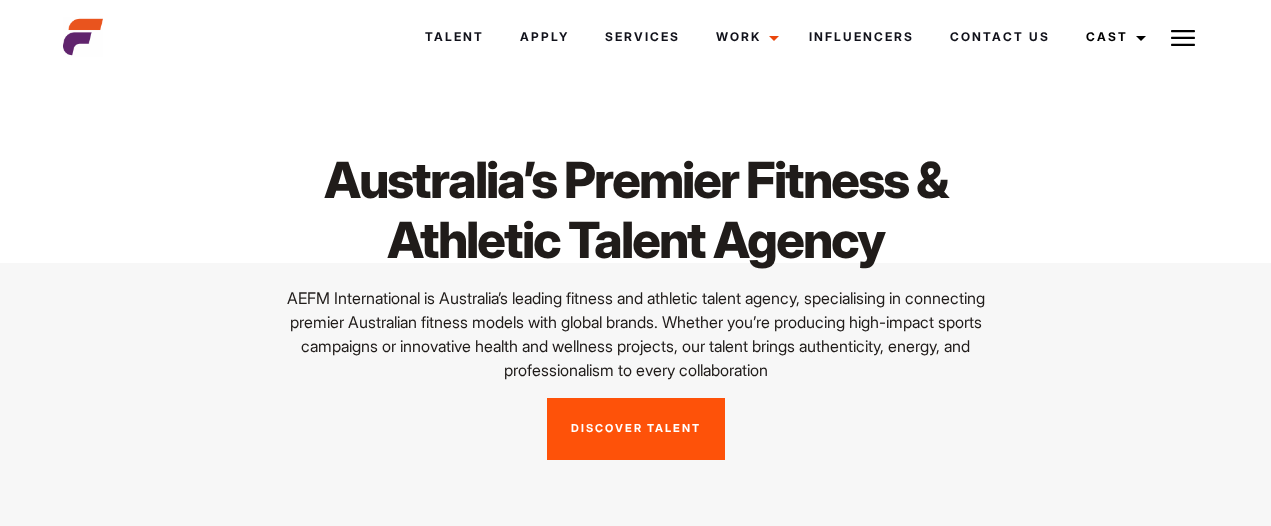 scroll, scrollTop: 0, scrollLeft: 0, axis: both 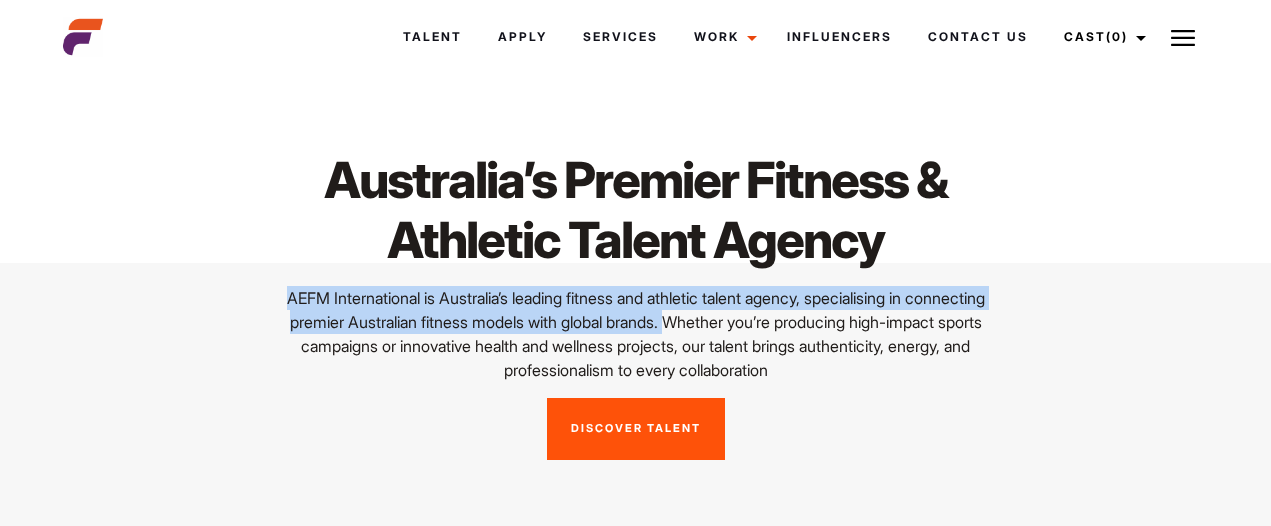 drag, startPoint x: 260, startPoint y: 295, endPoint x: 667, endPoint y: 326, distance: 408.1789 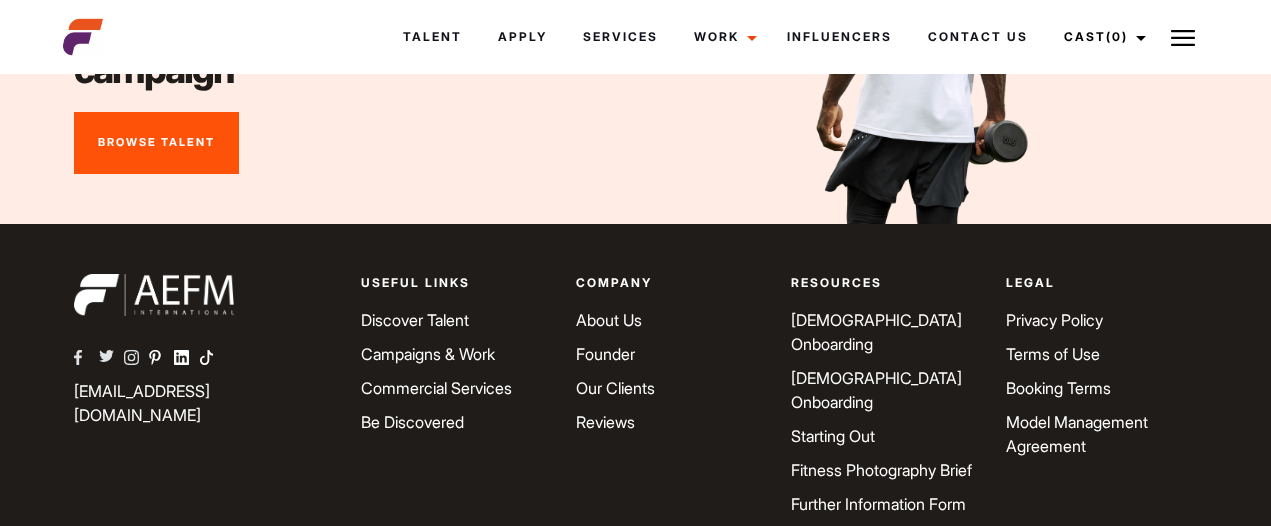 scroll, scrollTop: 7230, scrollLeft: 0, axis: vertical 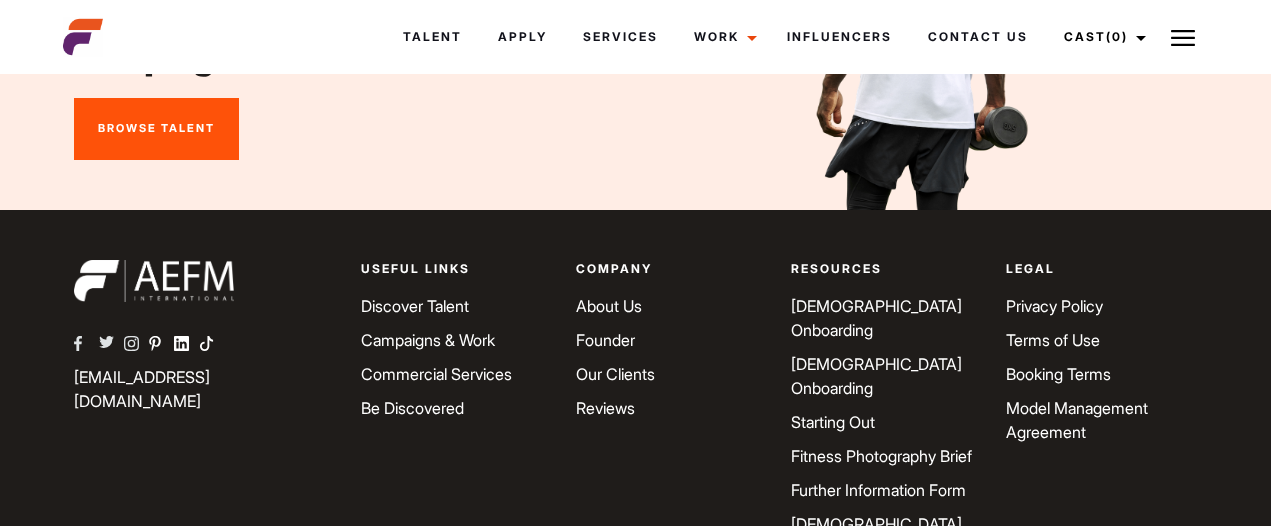 click on "Founder" at bounding box center (605, 340) 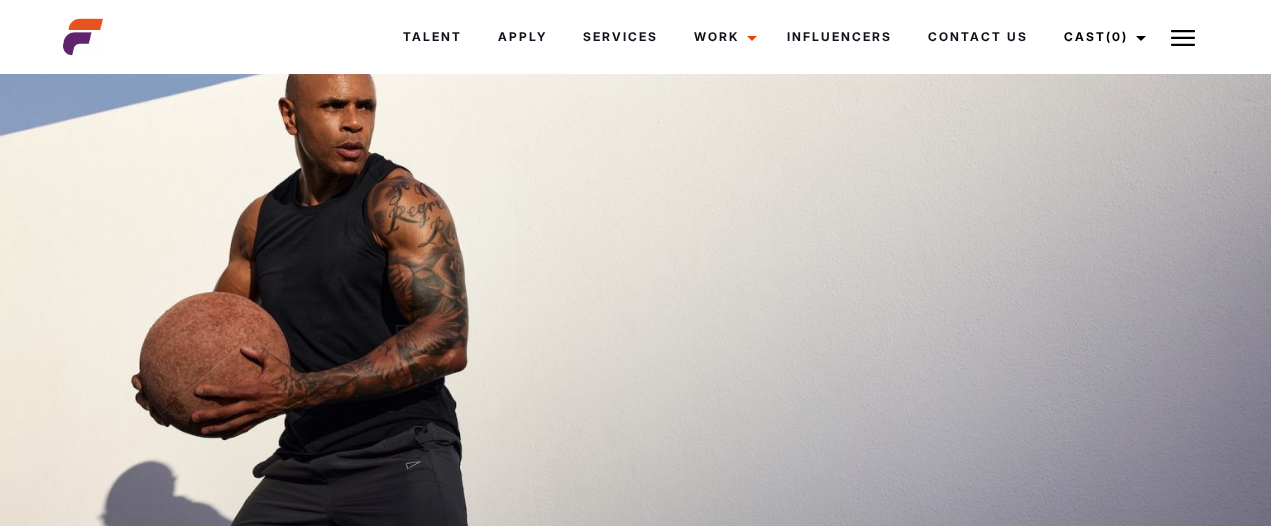 scroll, scrollTop: 5896, scrollLeft: 0, axis: vertical 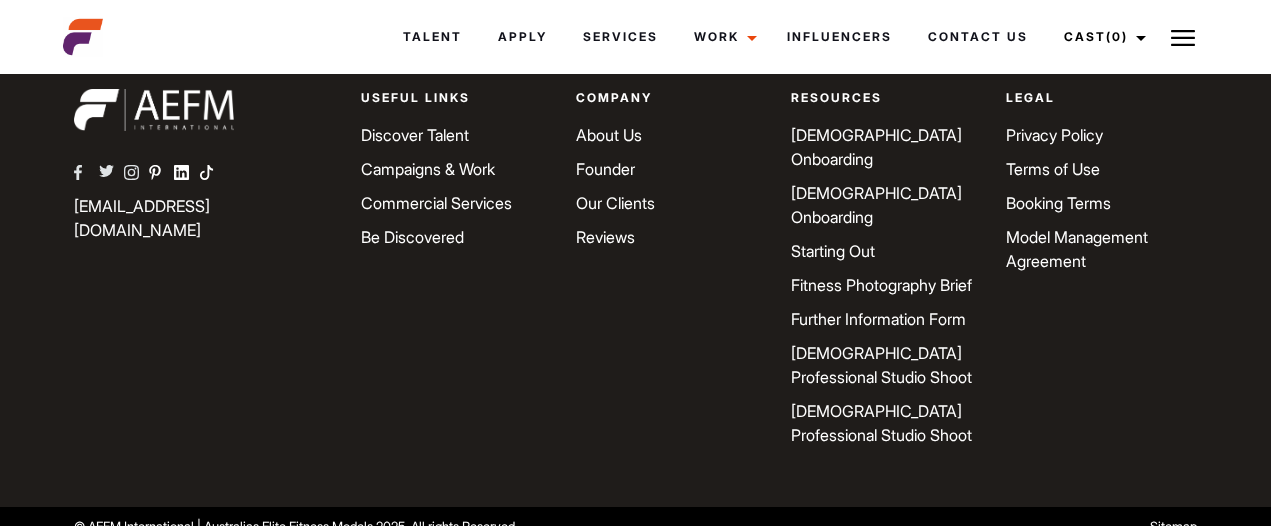 click on "Linkedin" at bounding box center [186, 174] 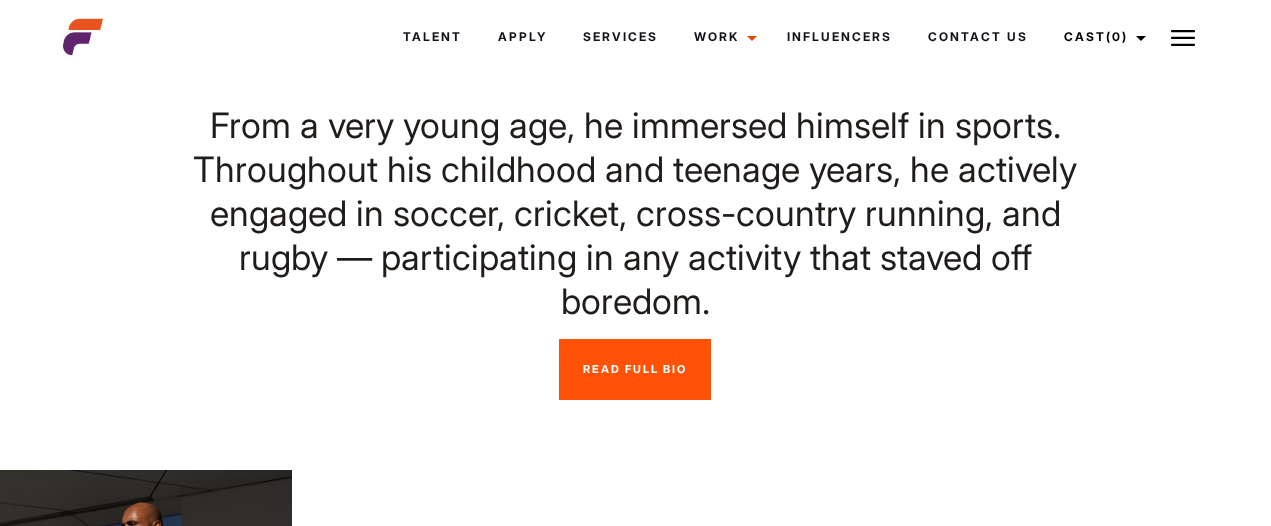 scroll, scrollTop: 550, scrollLeft: 0, axis: vertical 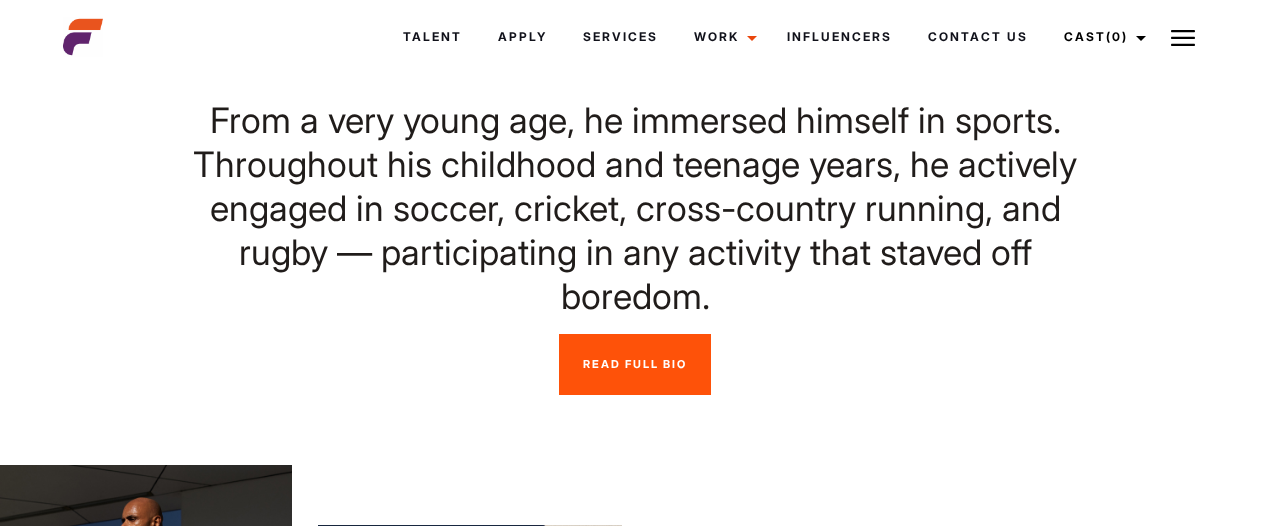 click on "Read Full Bio" at bounding box center [635, 365] 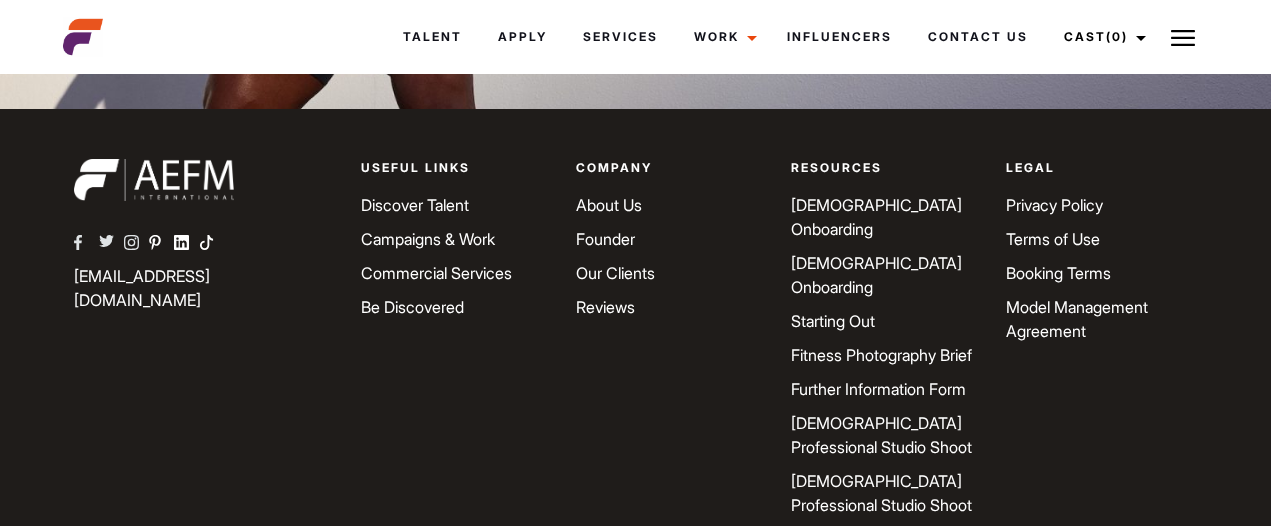 scroll, scrollTop: 5896, scrollLeft: 0, axis: vertical 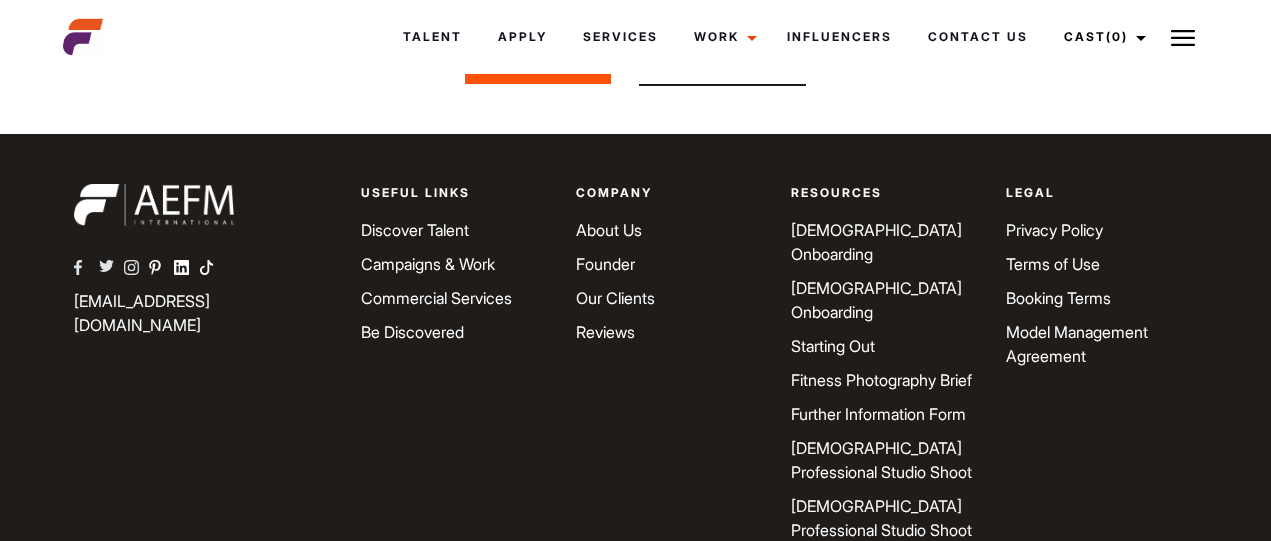 click on "Ask A Question" at bounding box center [722, 54] 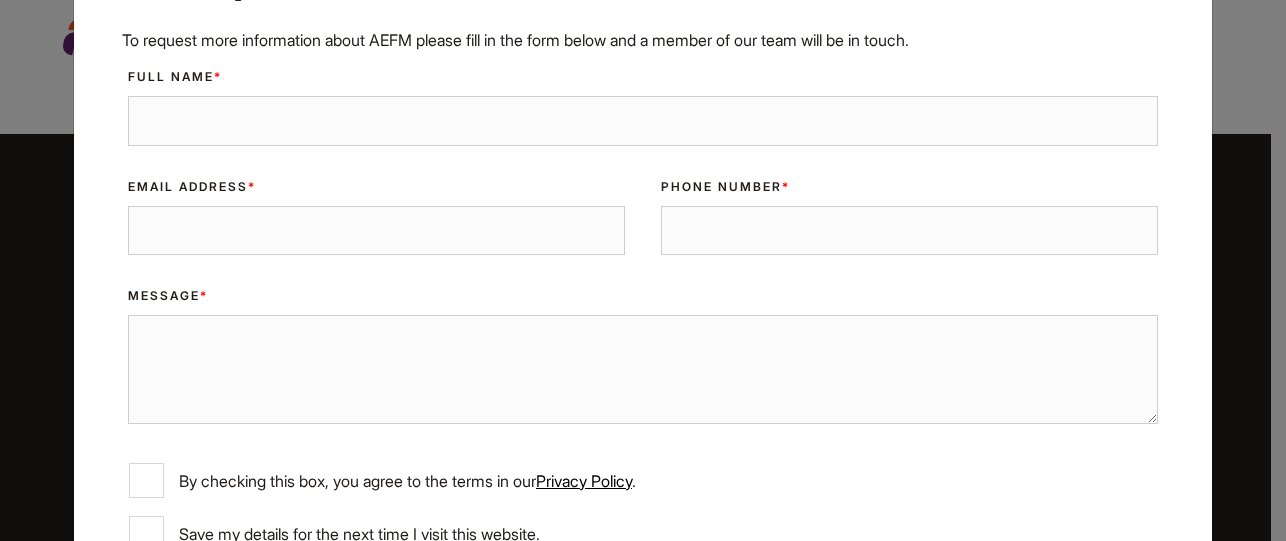 scroll, scrollTop: 126, scrollLeft: 0, axis: vertical 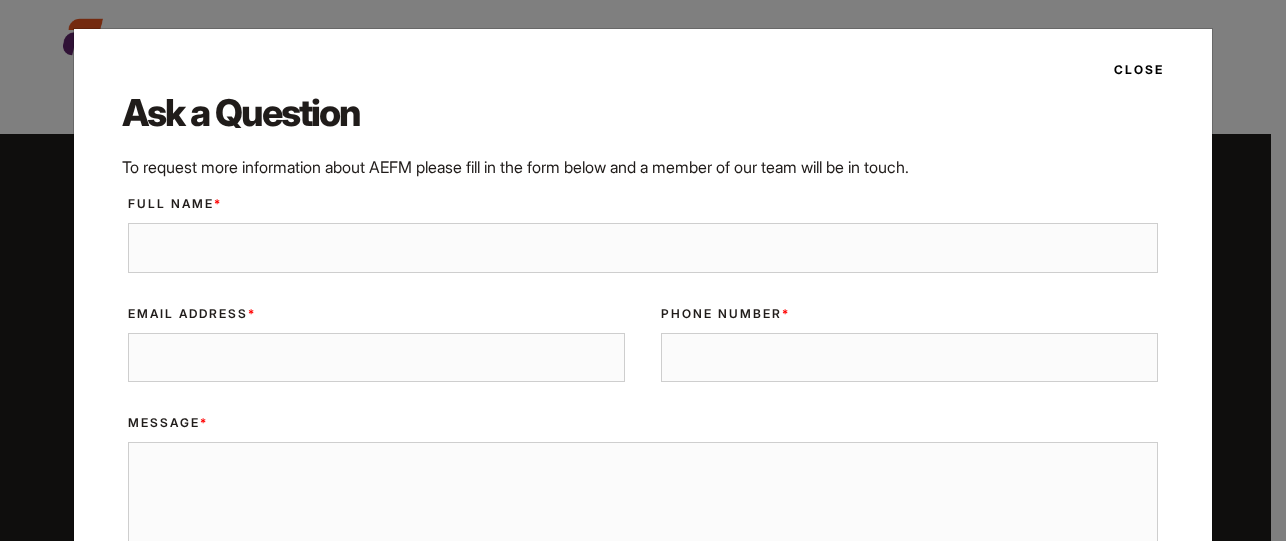 click on "Close" at bounding box center [1133, 70] 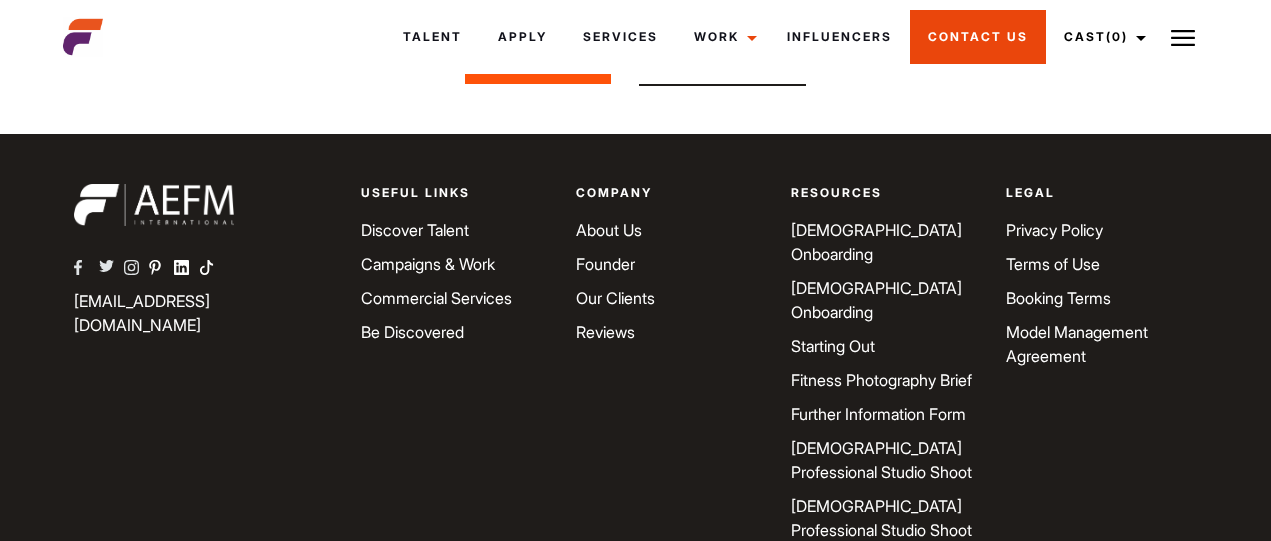click on "Contact Us" at bounding box center [978, 37] 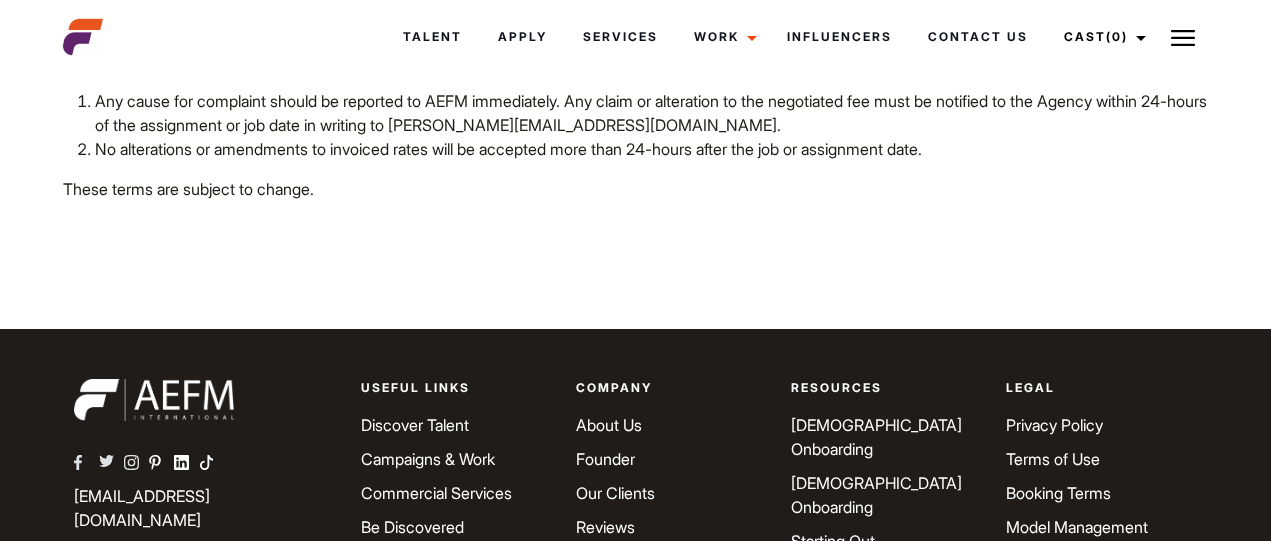 scroll, scrollTop: 5258, scrollLeft: 0, axis: vertical 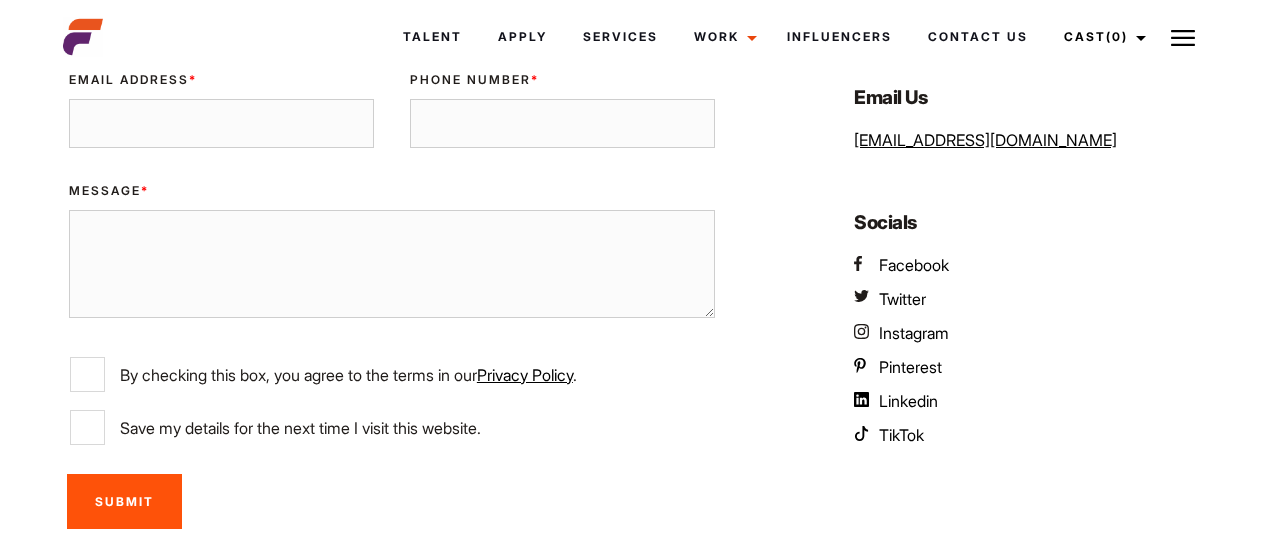 click on "Linkedin" at bounding box center [908, 401] 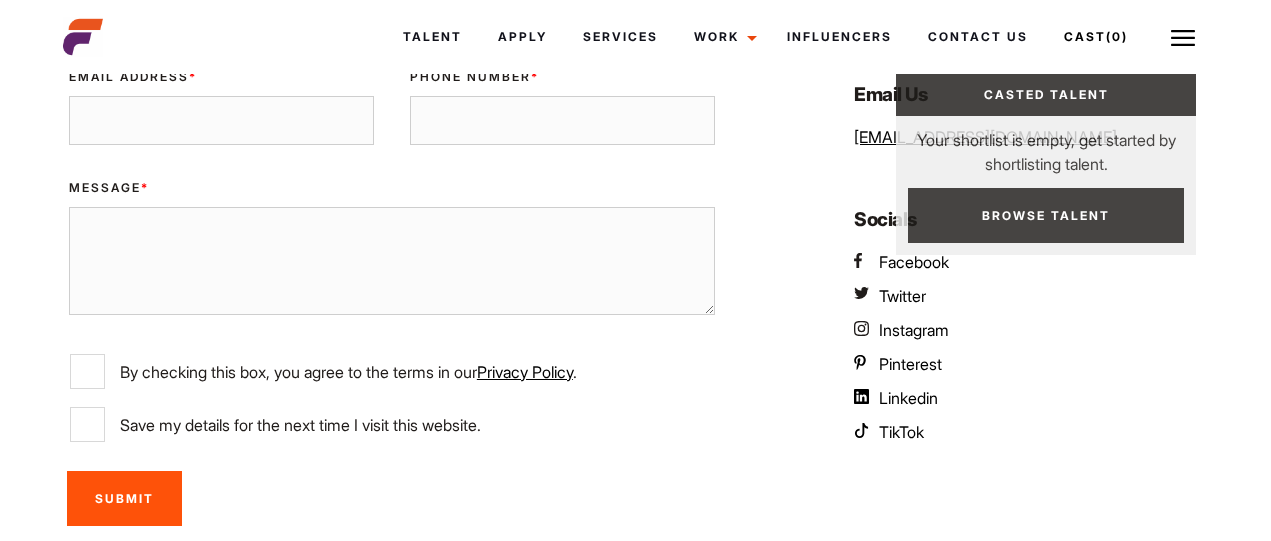 scroll, scrollTop: 433, scrollLeft: 0, axis: vertical 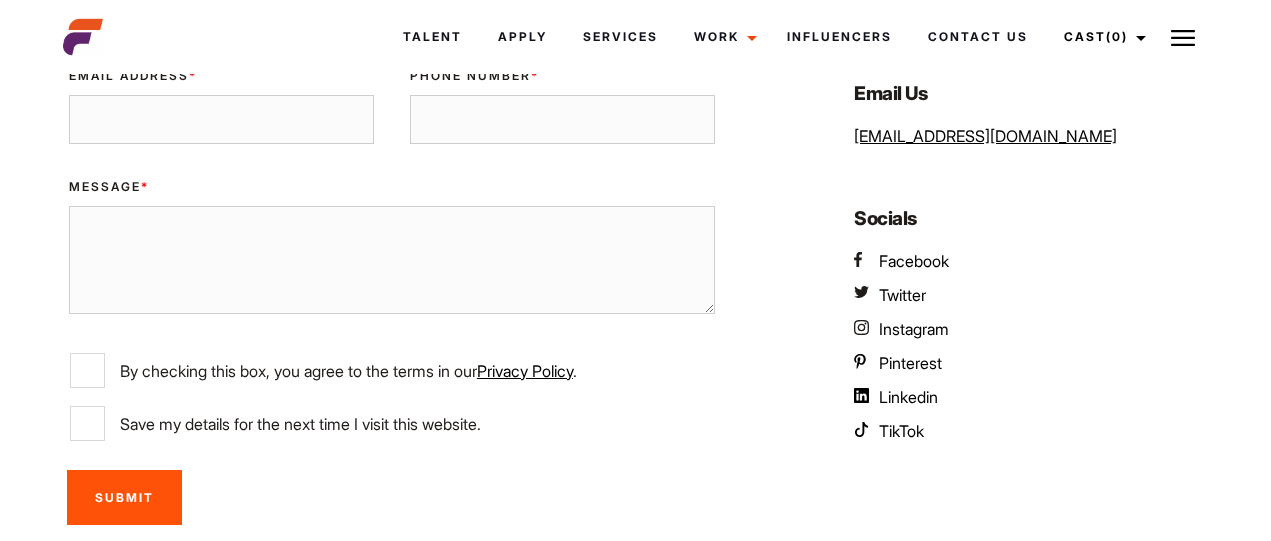 click on "TikTok" at bounding box center (901, 431) 